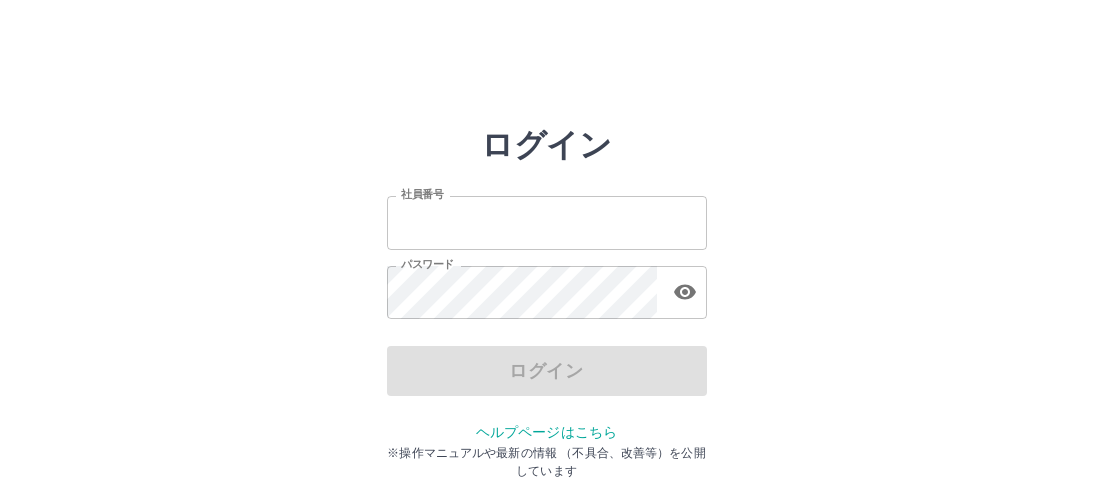 scroll, scrollTop: 0, scrollLeft: 0, axis: both 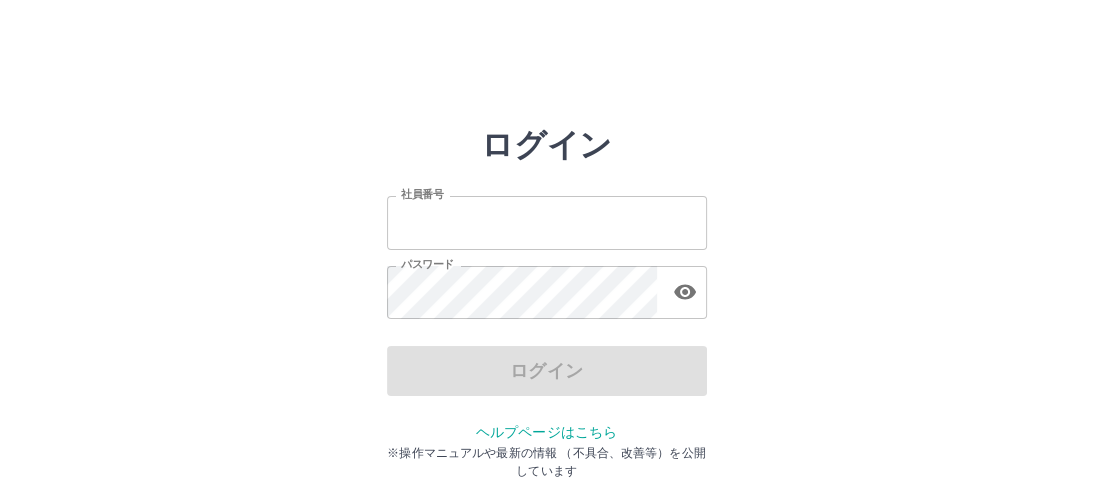 type on "*******" 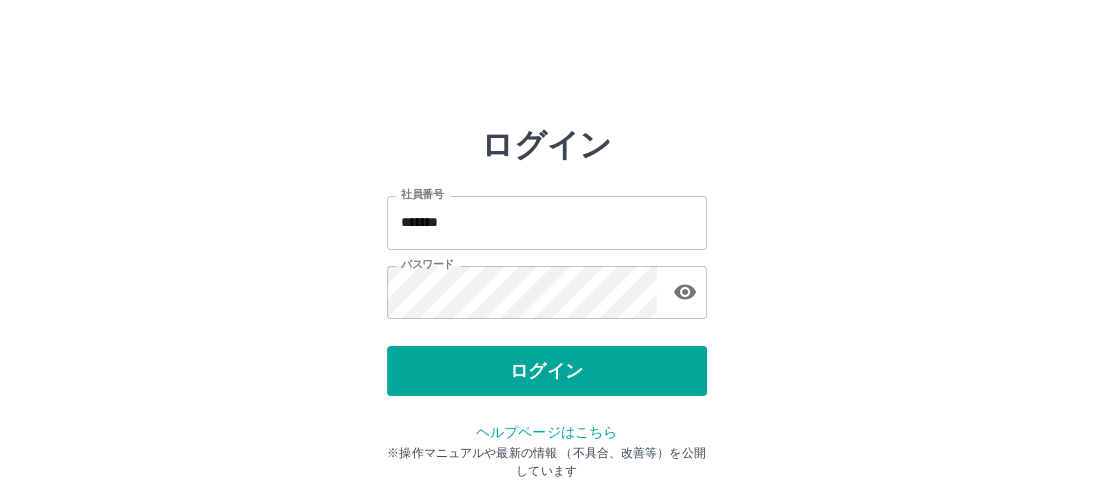 click on "ログイン" at bounding box center (547, 371) 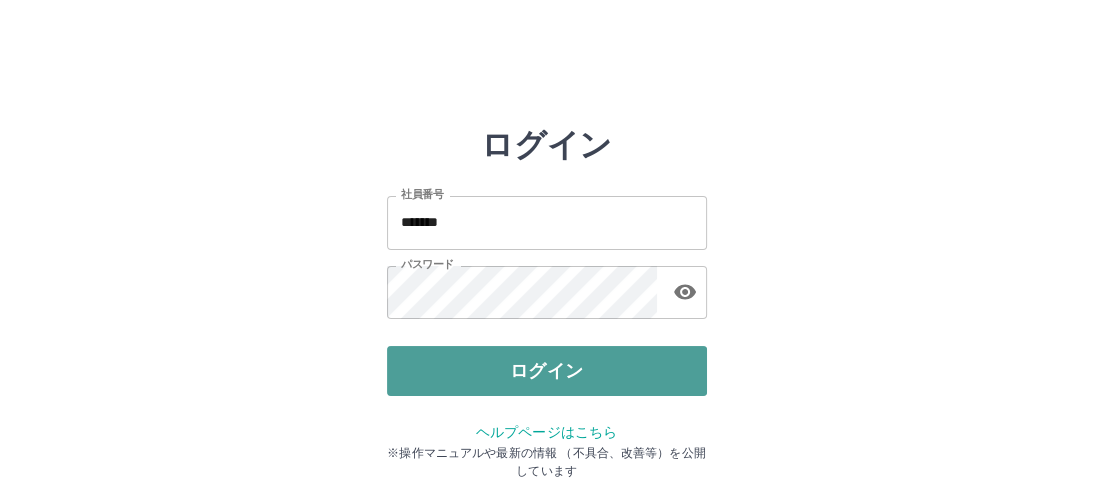 click on "ログイン" at bounding box center [547, 371] 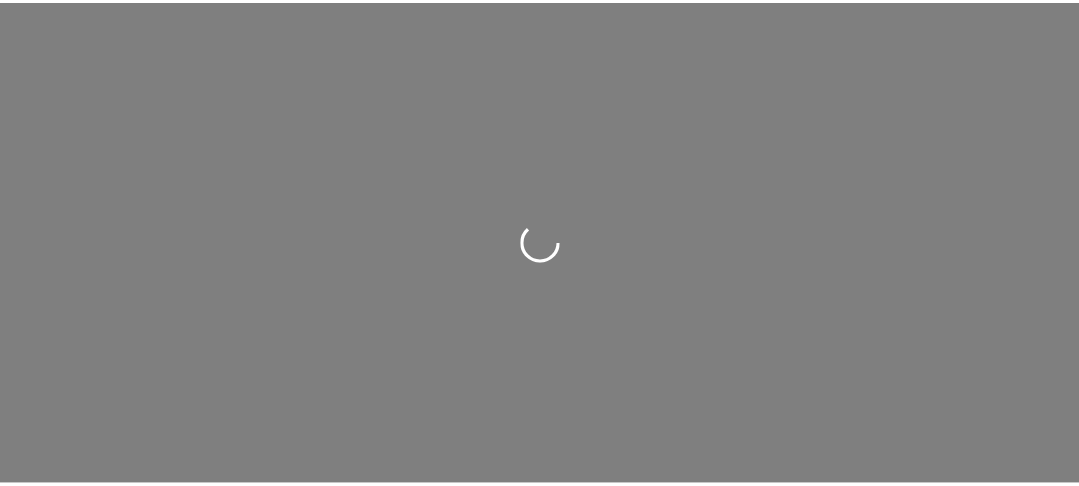 scroll, scrollTop: 0, scrollLeft: 0, axis: both 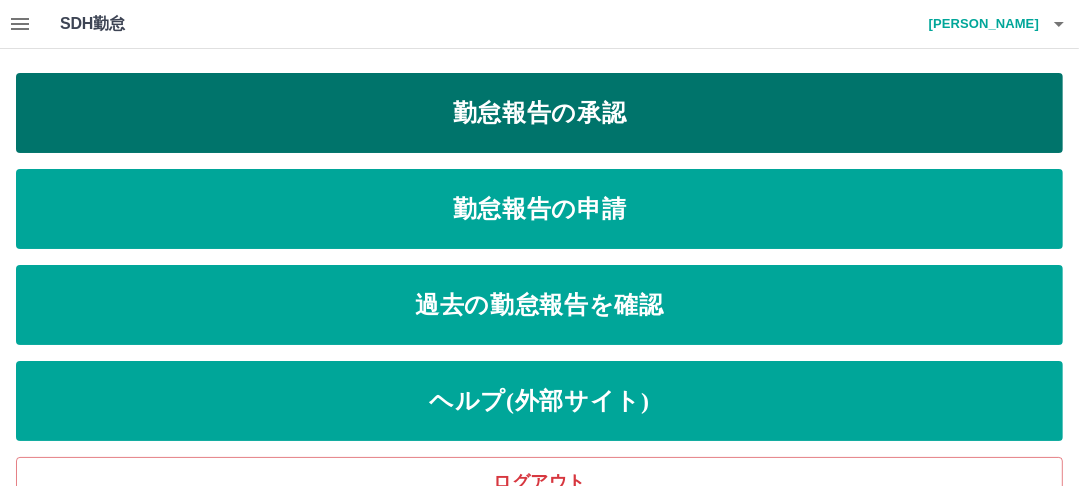click on "勤怠報告の承認" at bounding box center (539, 113) 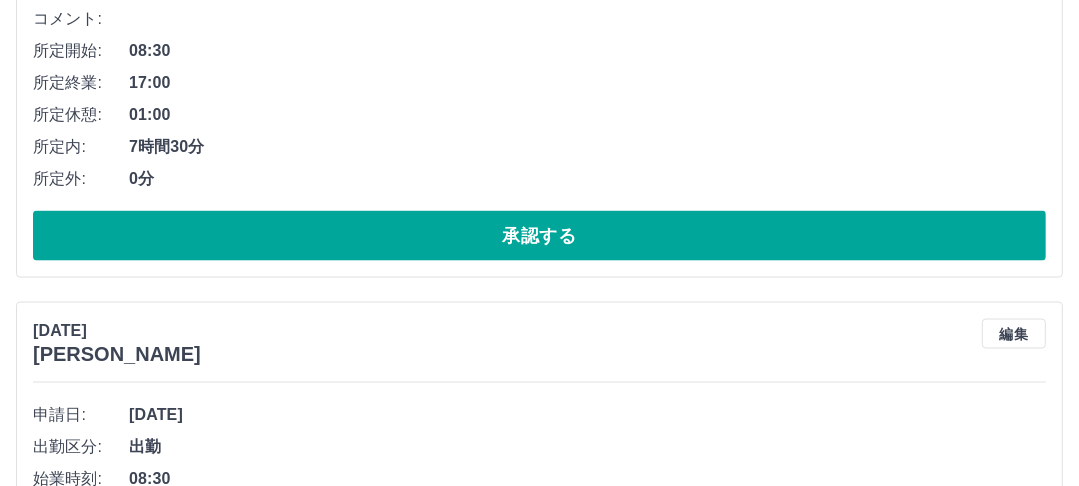 scroll, scrollTop: 2160, scrollLeft: 0, axis: vertical 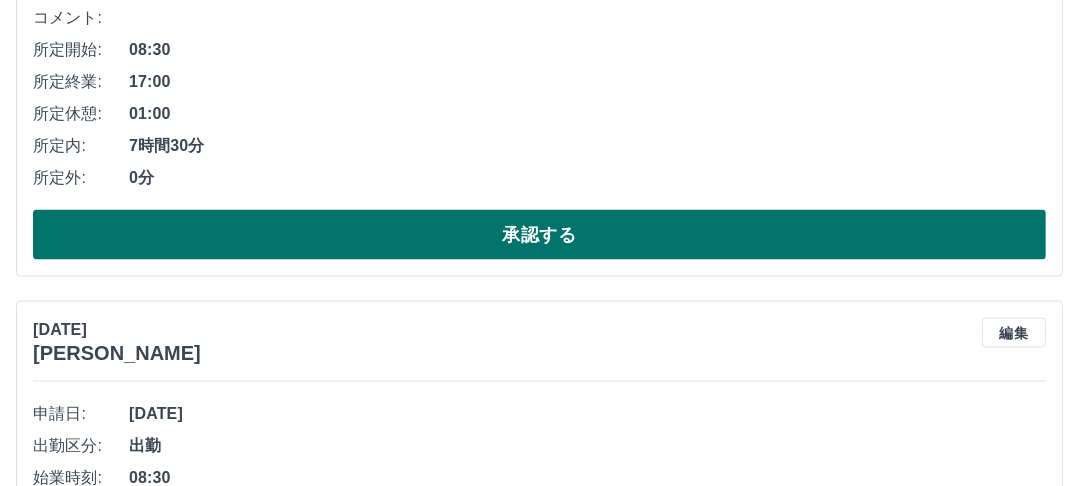 click on "承認する" at bounding box center [539, 235] 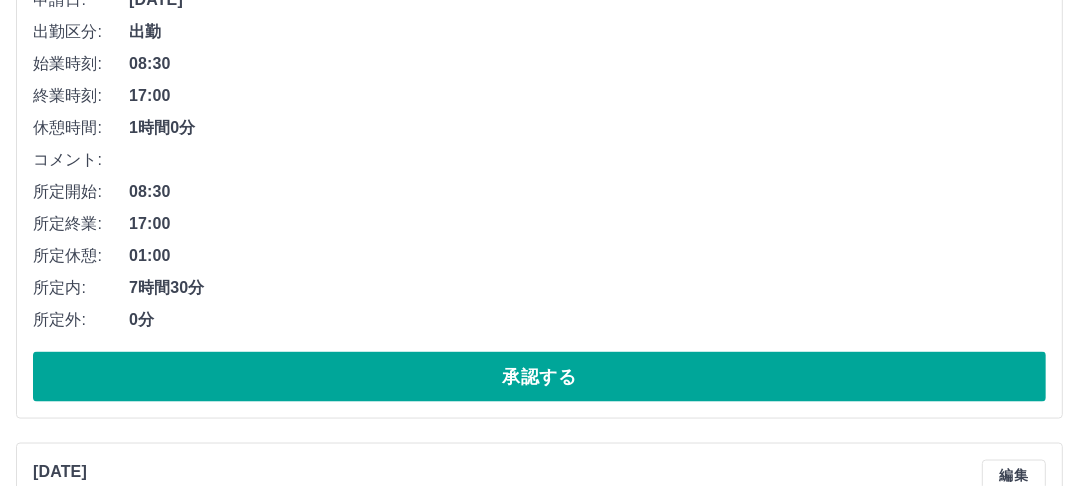 scroll, scrollTop: 2084, scrollLeft: 0, axis: vertical 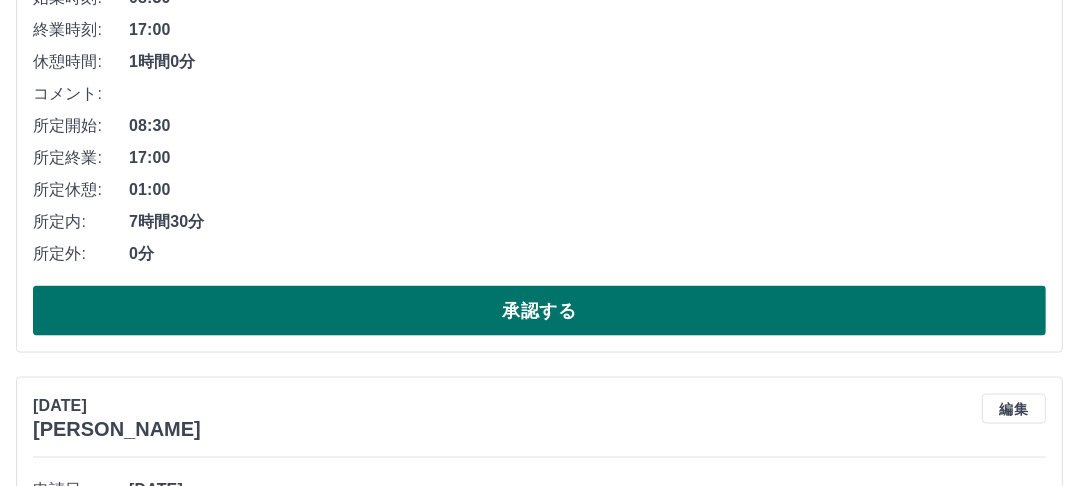 click on "承認する" at bounding box center [539, 311] 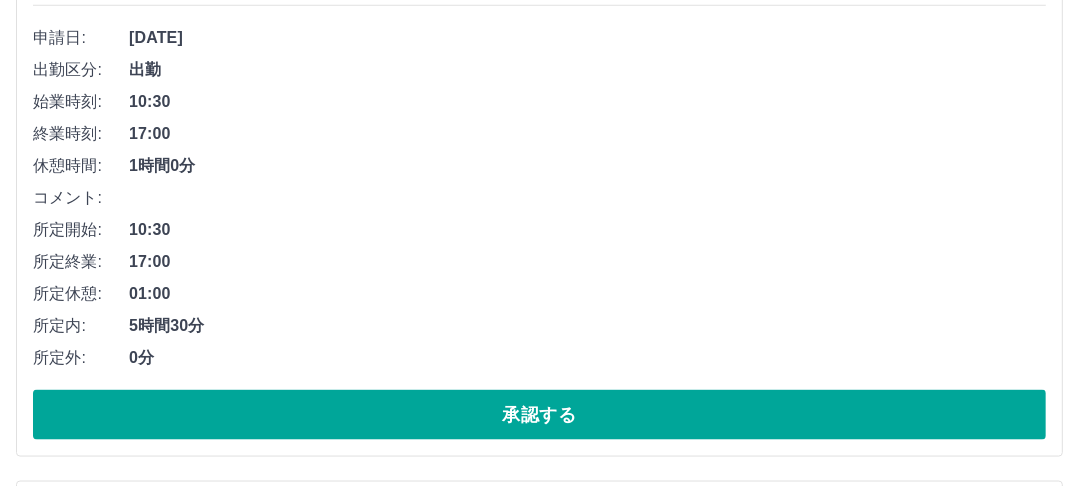 scroll, scrollTop: 2008, scrollLeft: 0, axis: vertical 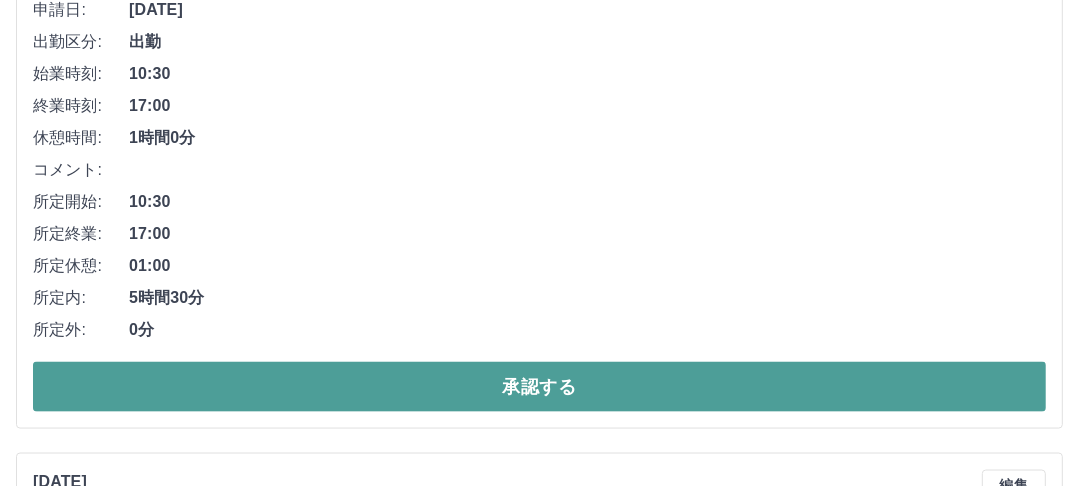 click on "承認する" at bounding box center [539, 387] 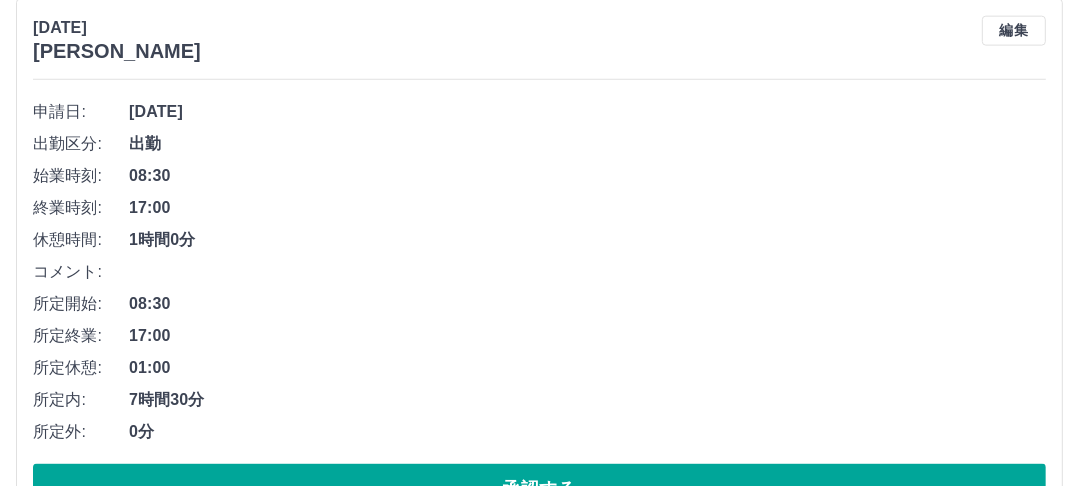 scroll, scrollTop: 2092, scrollLeft: 0, axis: vertical 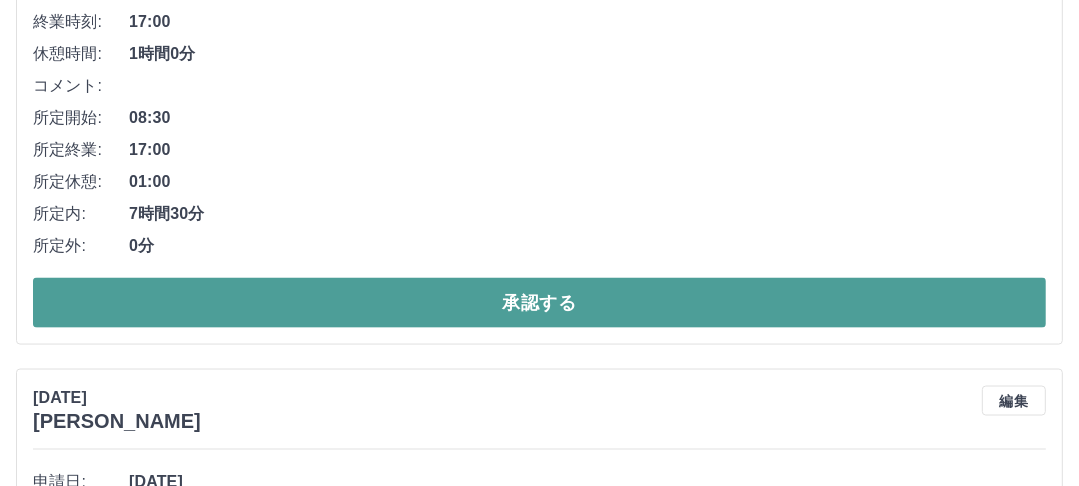 click on "承認する" at bounding box center (539, 303) 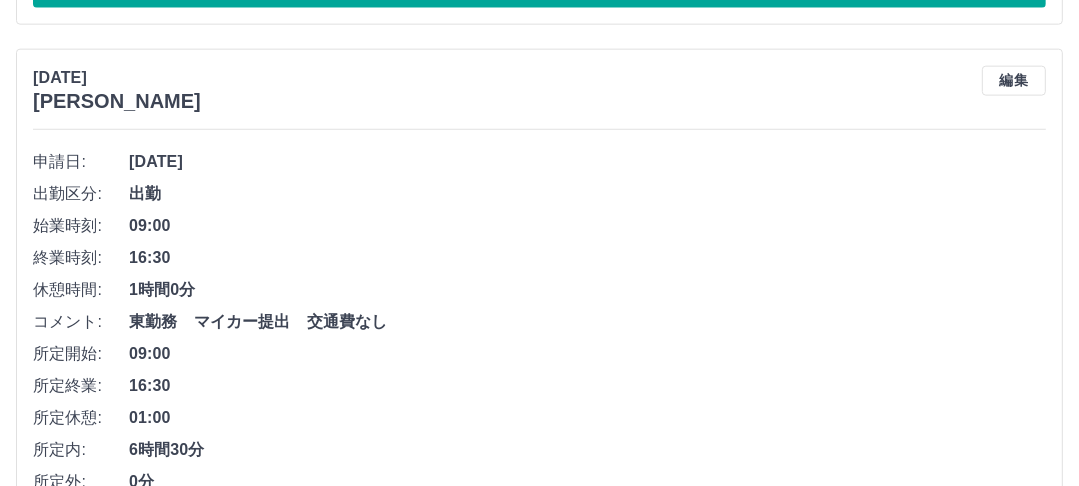 scroll, scrollTop: 1936, scrollLeft: 0, axis: vertical 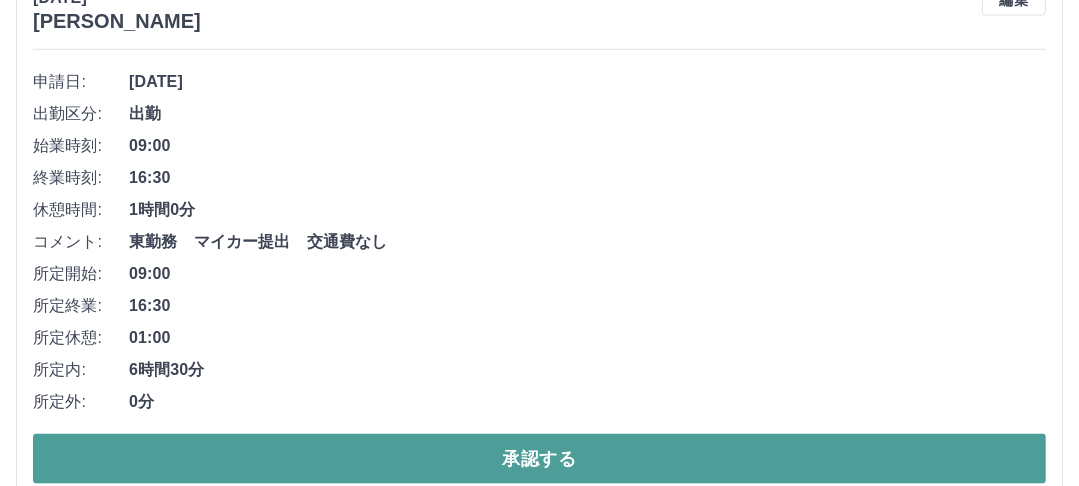 click on "承認する" at bounding box center [539, 459] 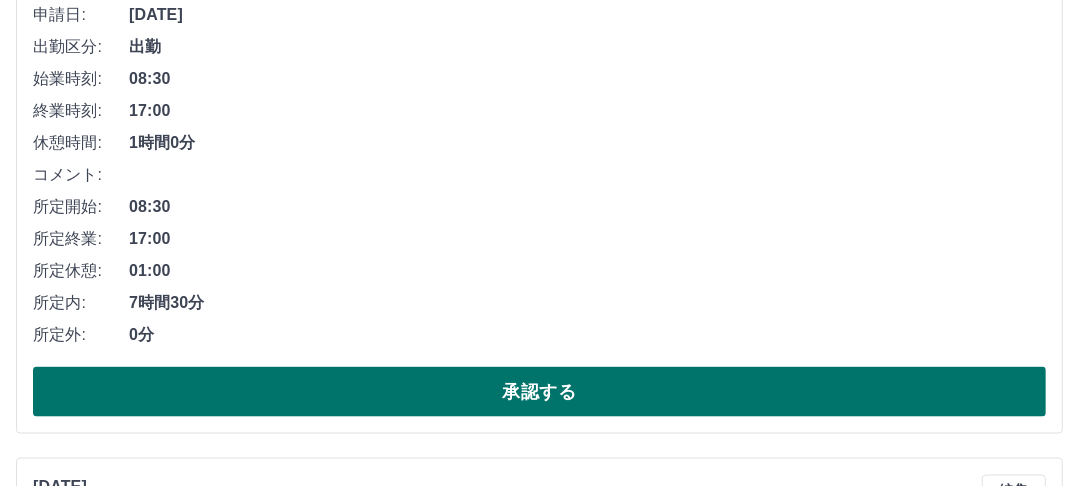 scroll, scrollTop: 2016, scrollLeft: 0, axis: vertical 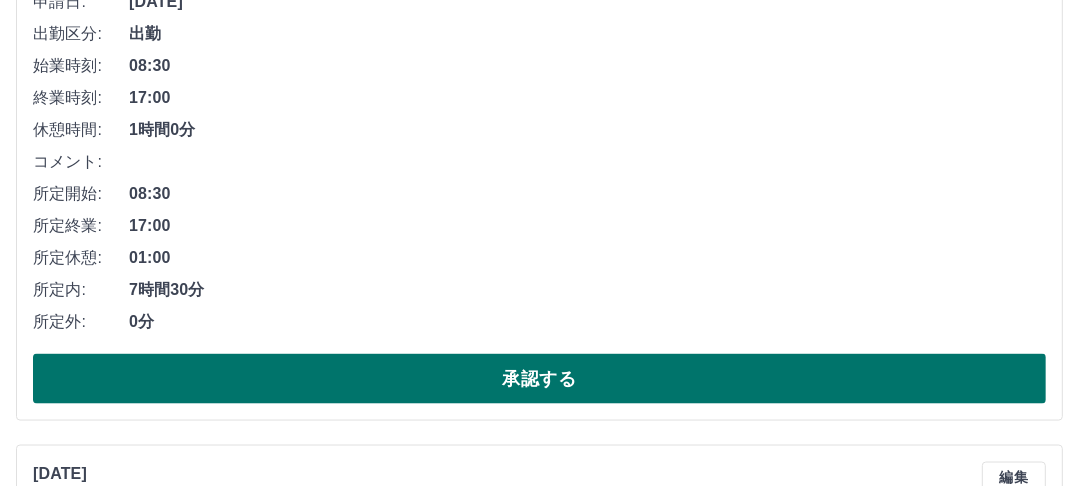 click on "承認する" at bounding box center [539, 379] 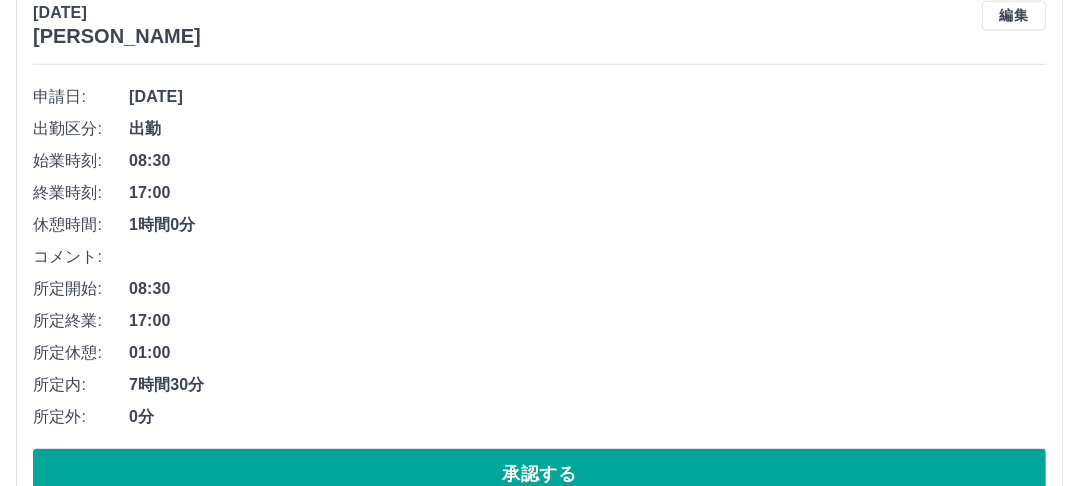 scroll, scrollTop: 1940, scrollLeft: 0, axis: vertical 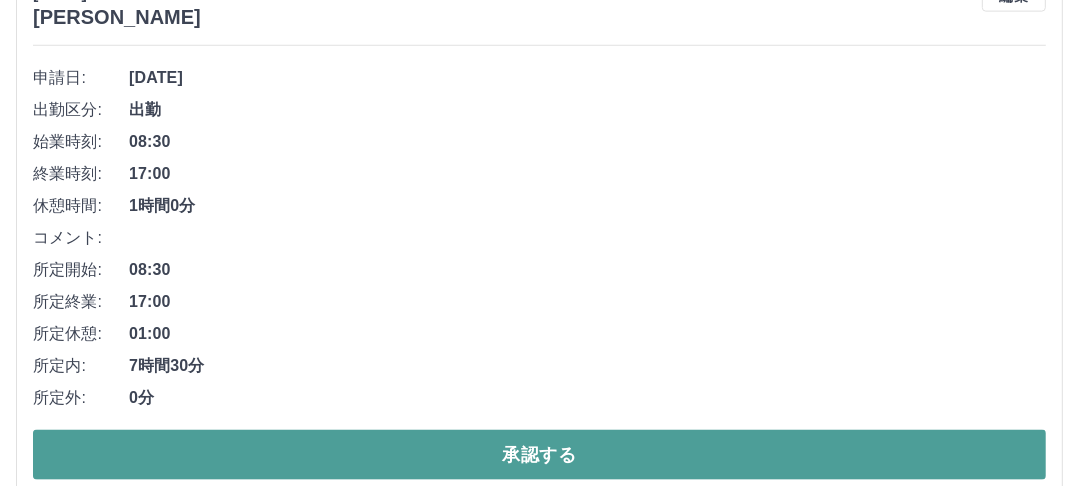 click on "承認する" at bounding box center [539, 455] 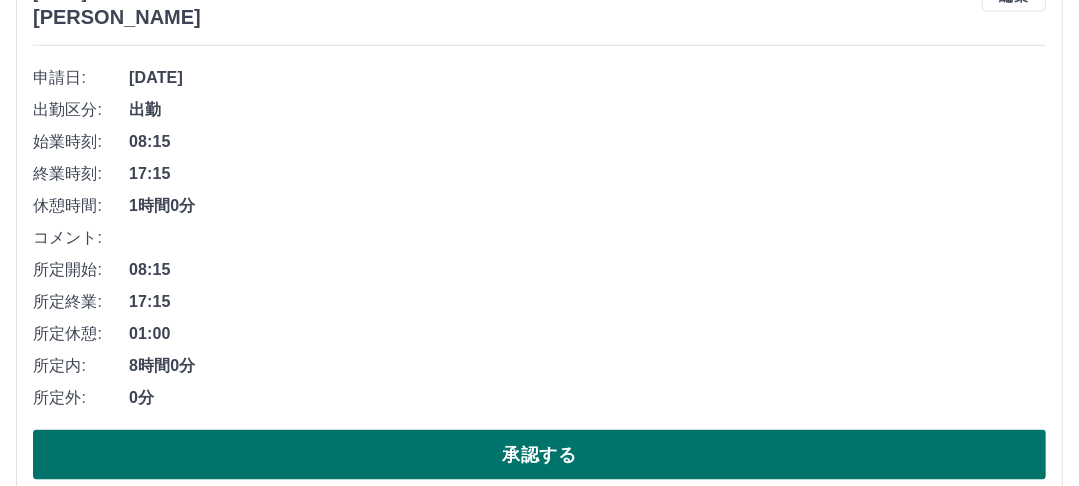 click on "承認する" at bounding box center (539, 455) 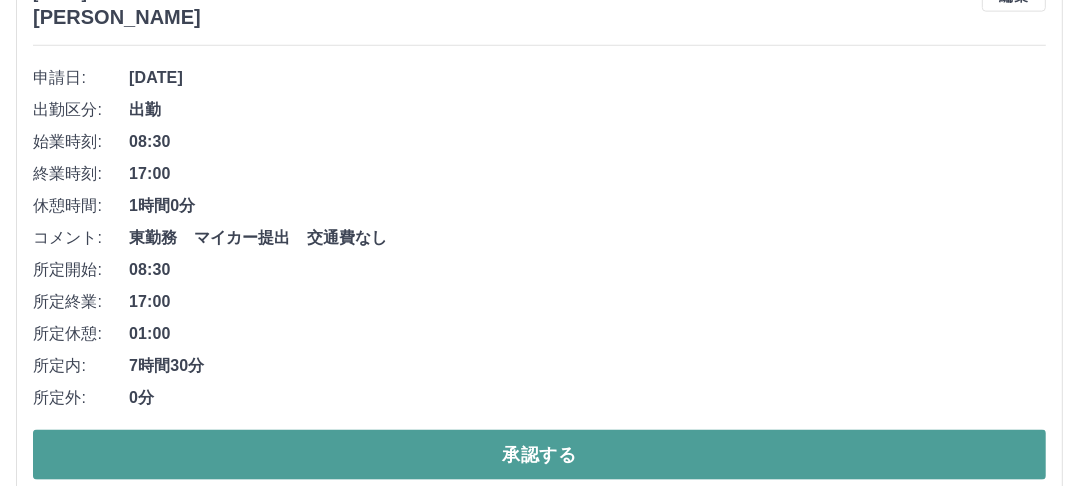 click on "承認する" at bounding box center (539, 455) 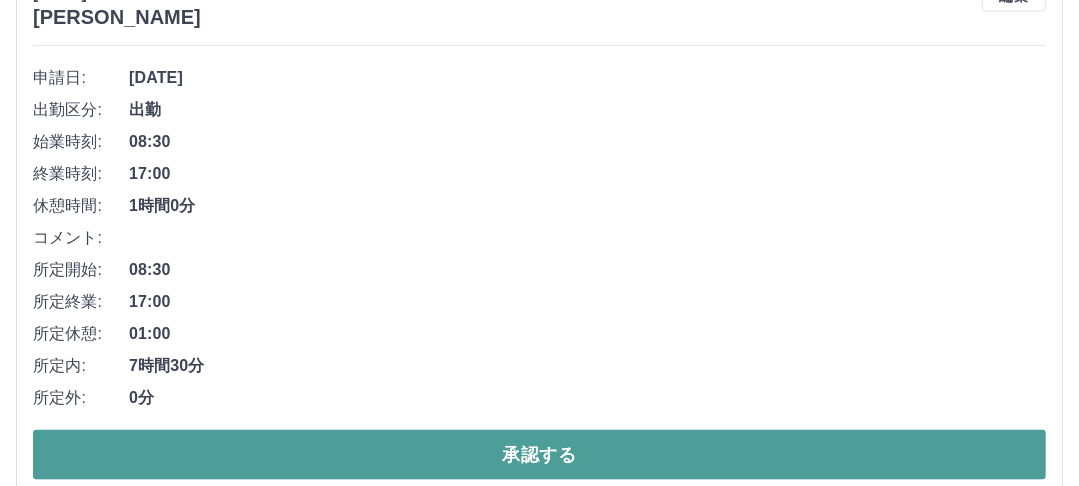 click on "承認する" at bounding box center [539, 455] 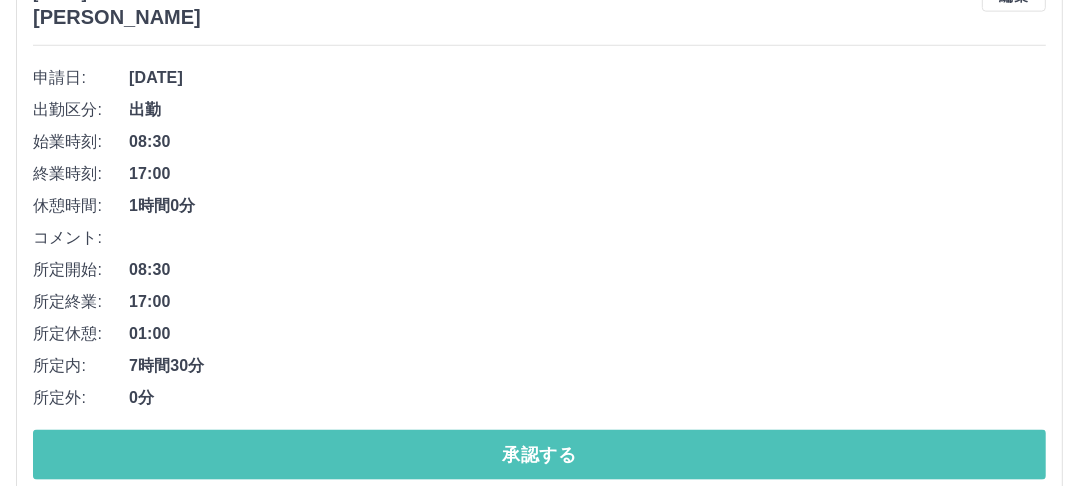 click on "承認する" at bounding box center (539, 455) 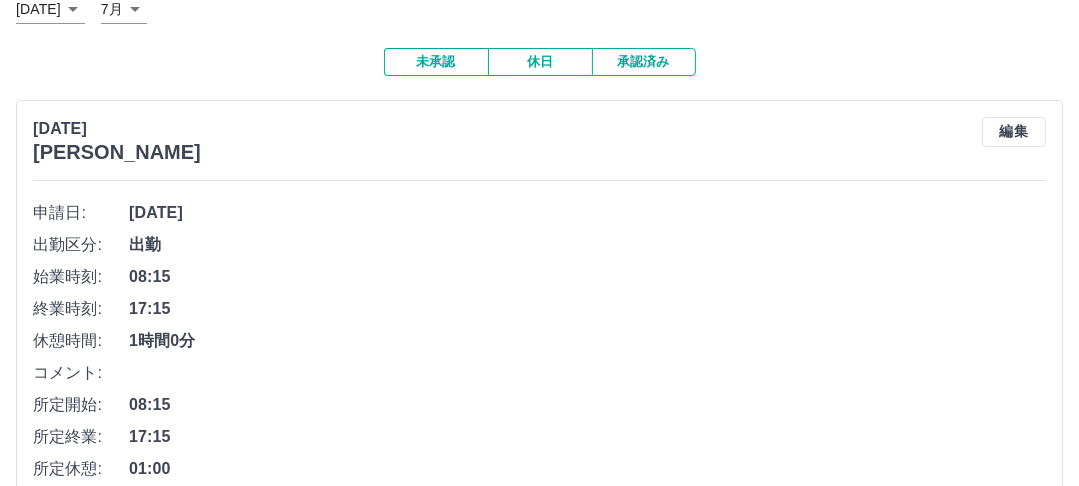 scroll, scrollTop: 0, scrollLeft: 0, axis: both 